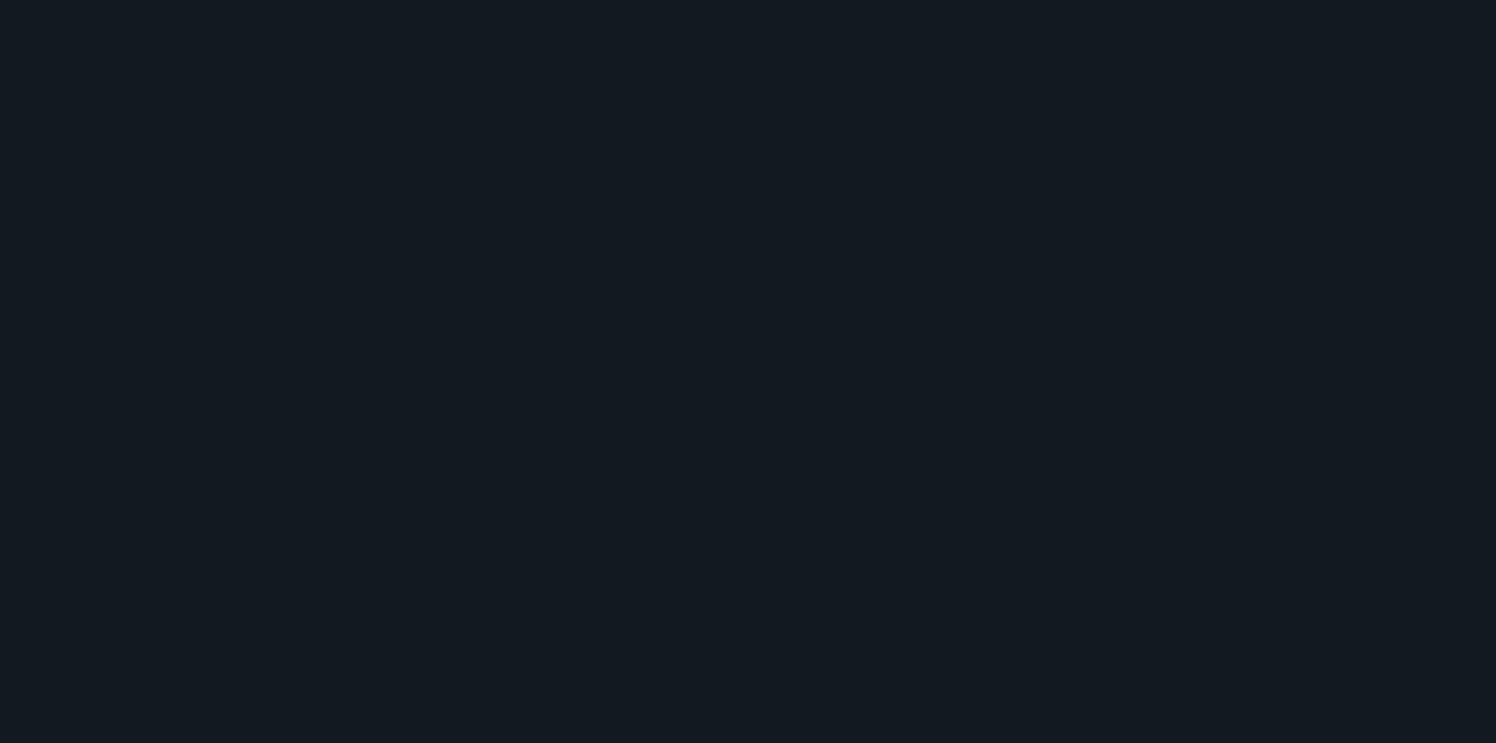 scroll, scrollTop: 0, scrollLeft: 0, axis: both 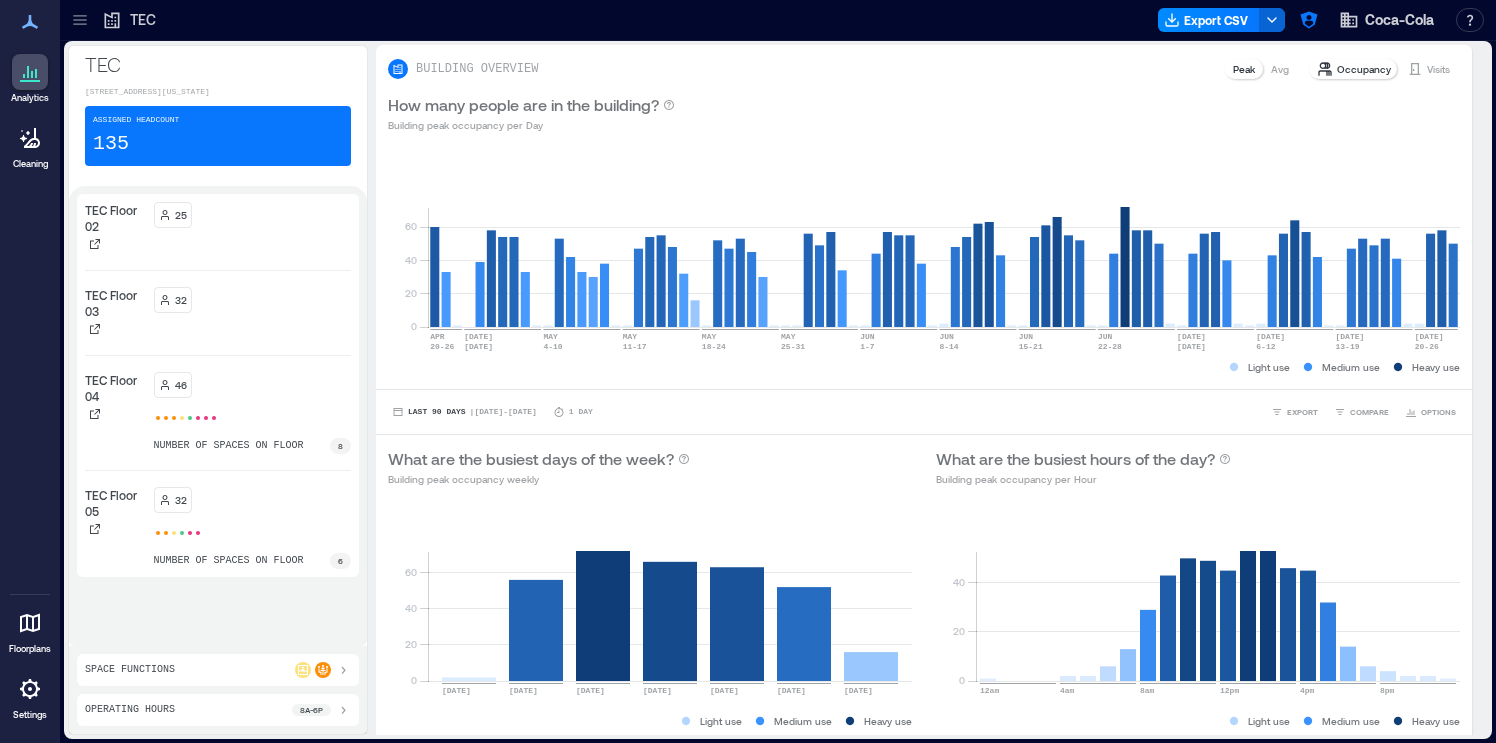 click on "TEC Export CSV Coca-Cola Resources API Documentation Help Center Contact Talk to our Founder Have feedback? Density's founder and CEO Andrew Farah would love to hear from you. +1 703-887-2869 andrew@density.io Chat with Support" at bounding box center (778, 20) 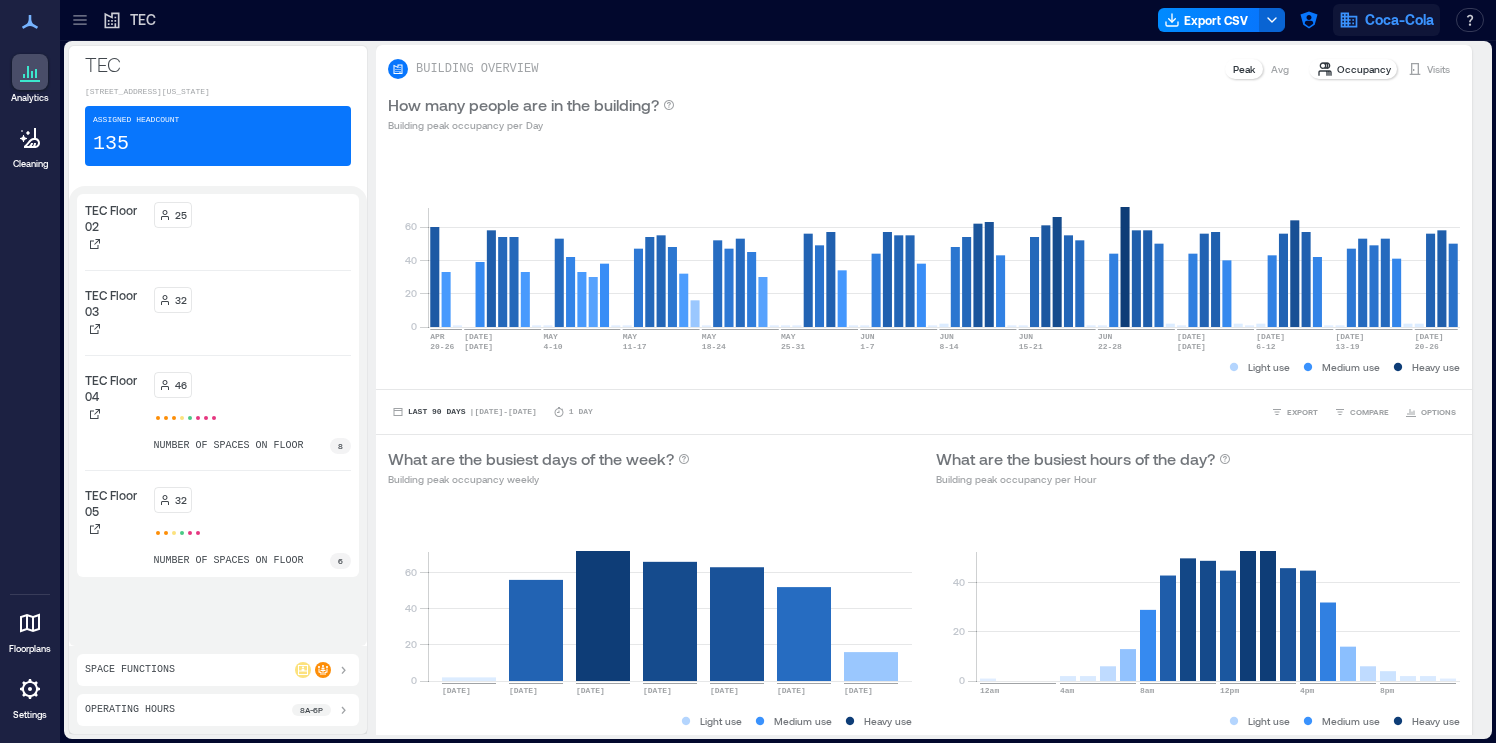 click on "Coca-Cola" at bounding box center [1386, 20] 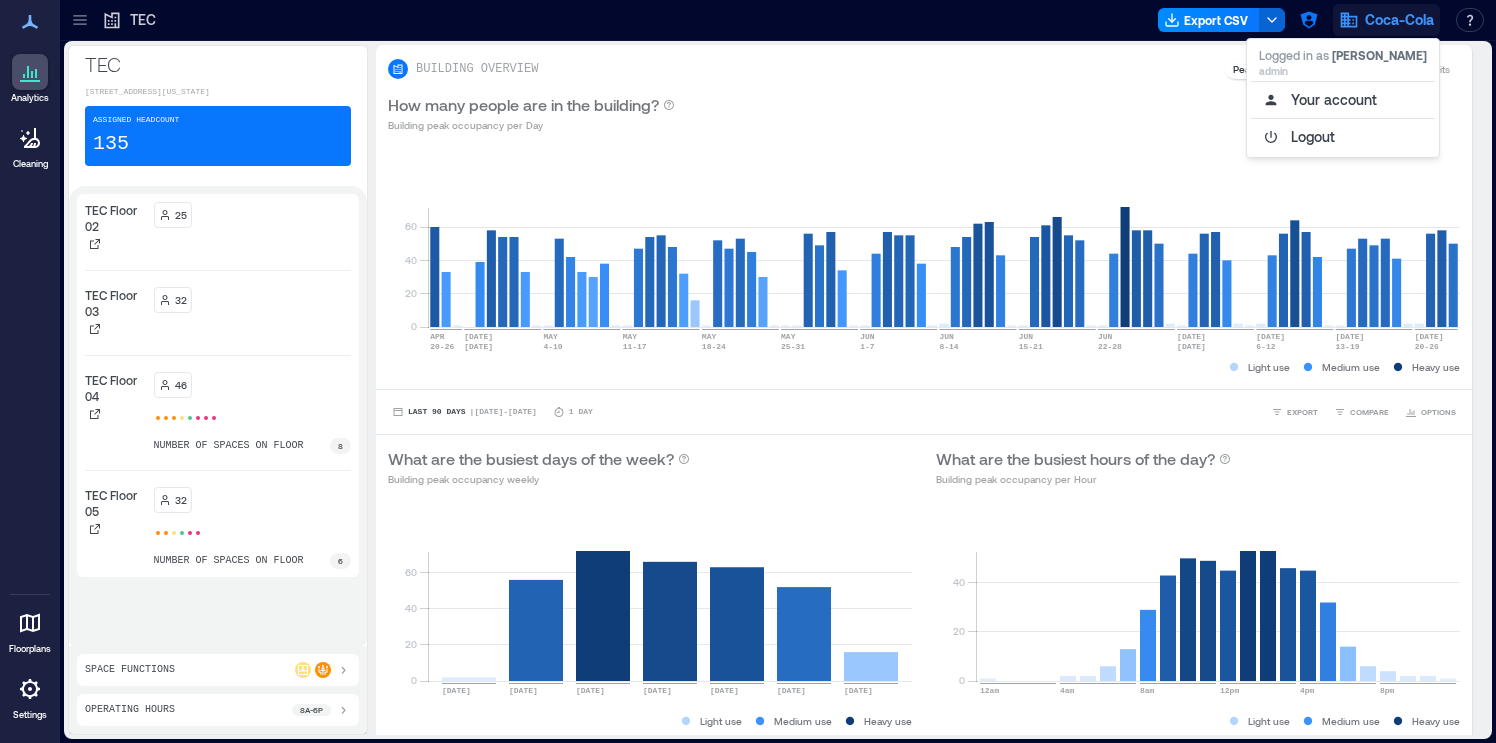 click on "Coca-Cola" at bounding box center (1399, 20) 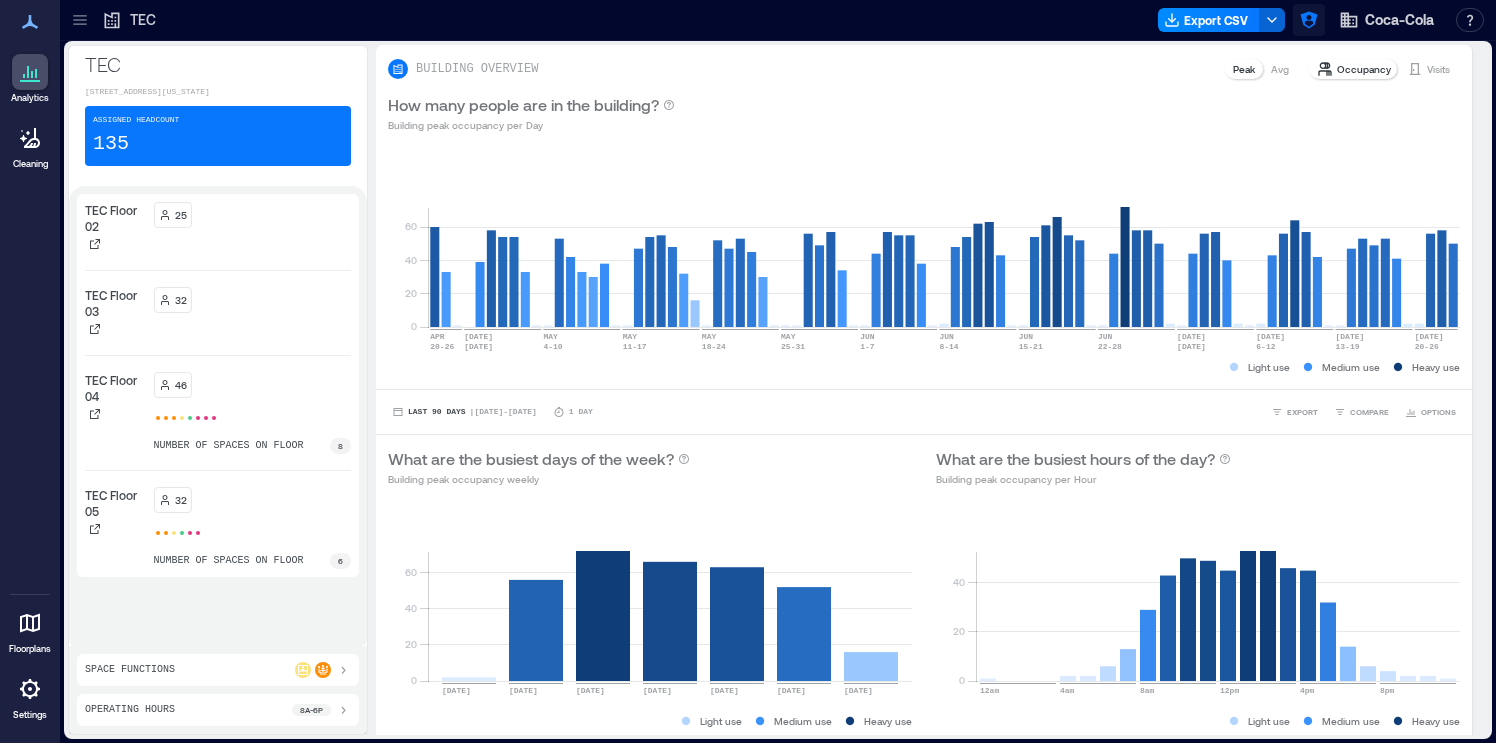 click 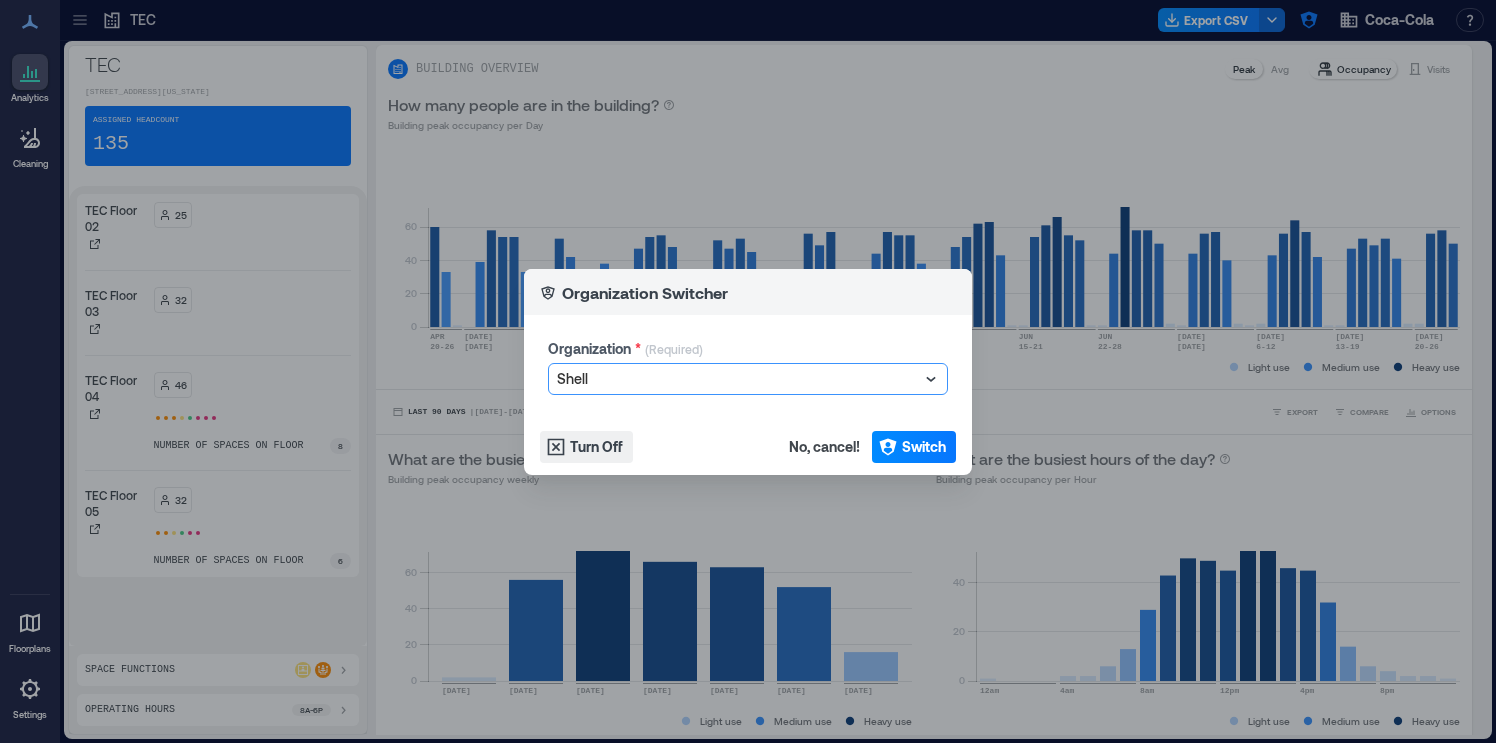 click on "Shell" at bounding box center (738, 379) 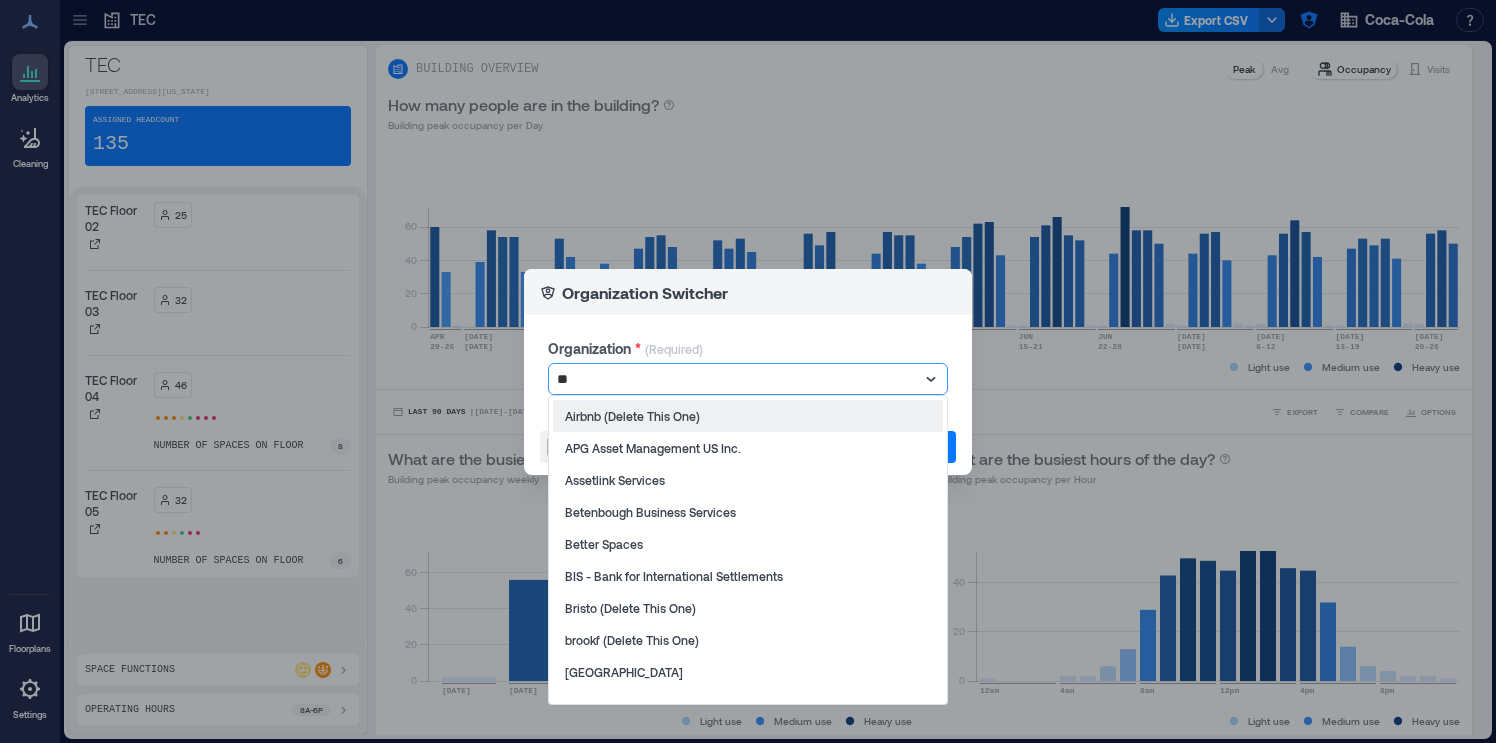 type on "***" 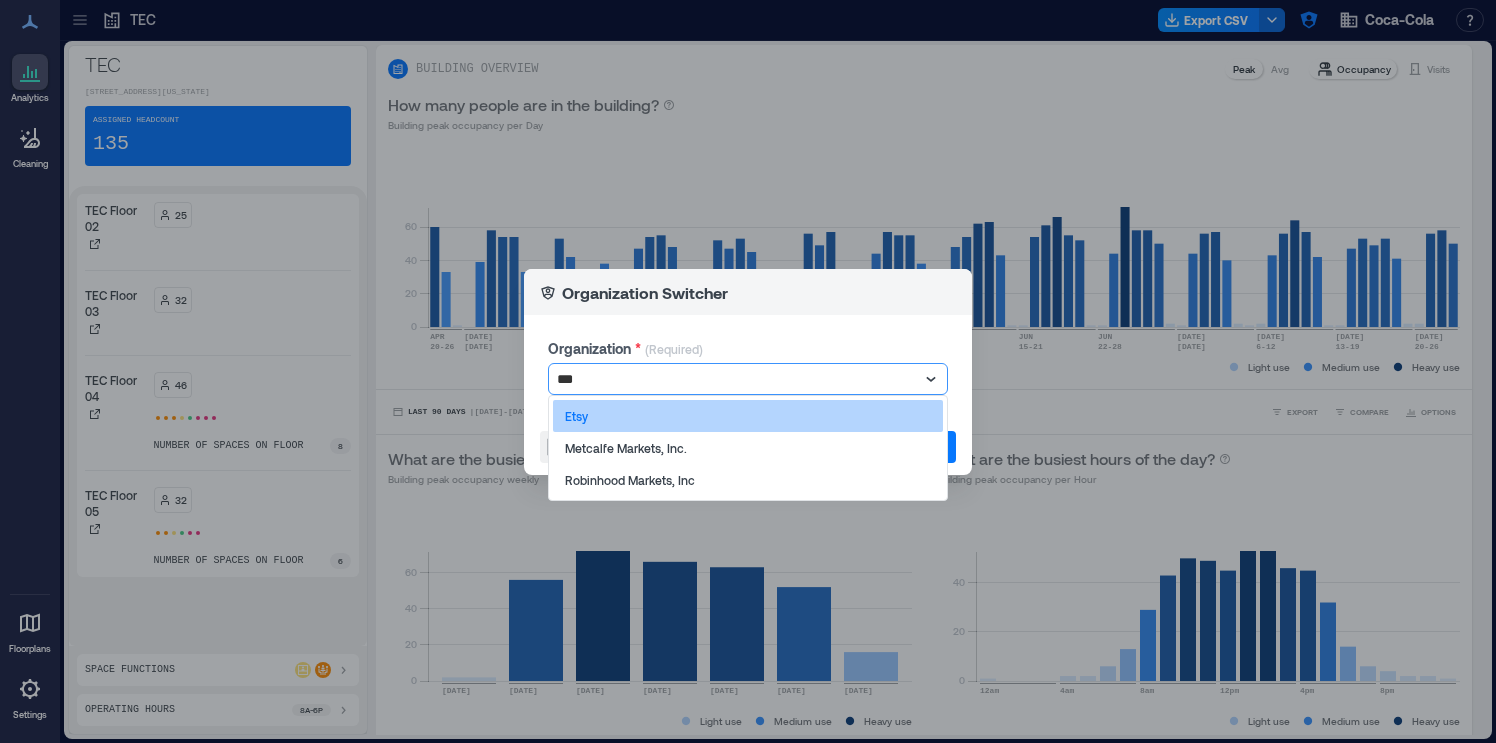 click on "Etsy" at bounding box center [748, 416] 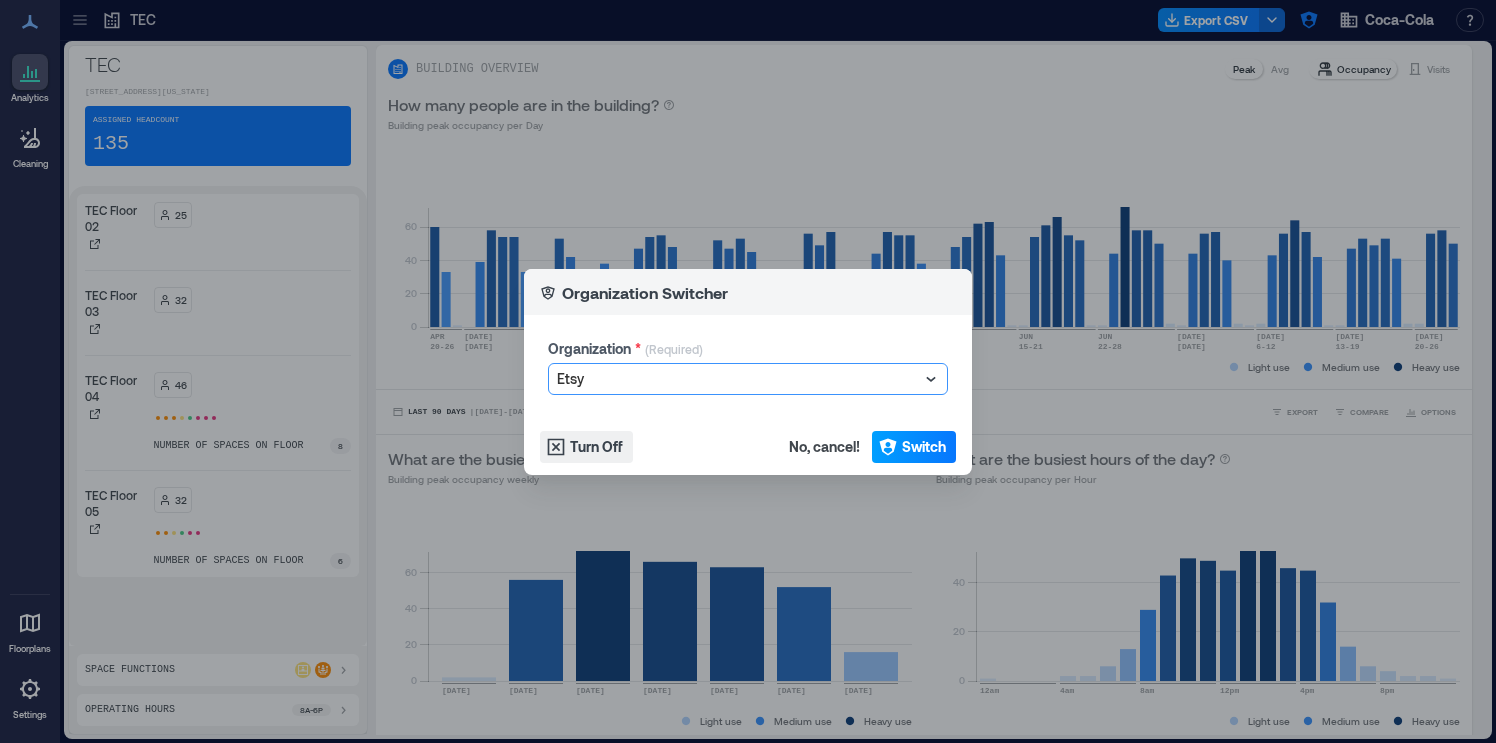 click on "Switch" at bounding box center (924, 447) 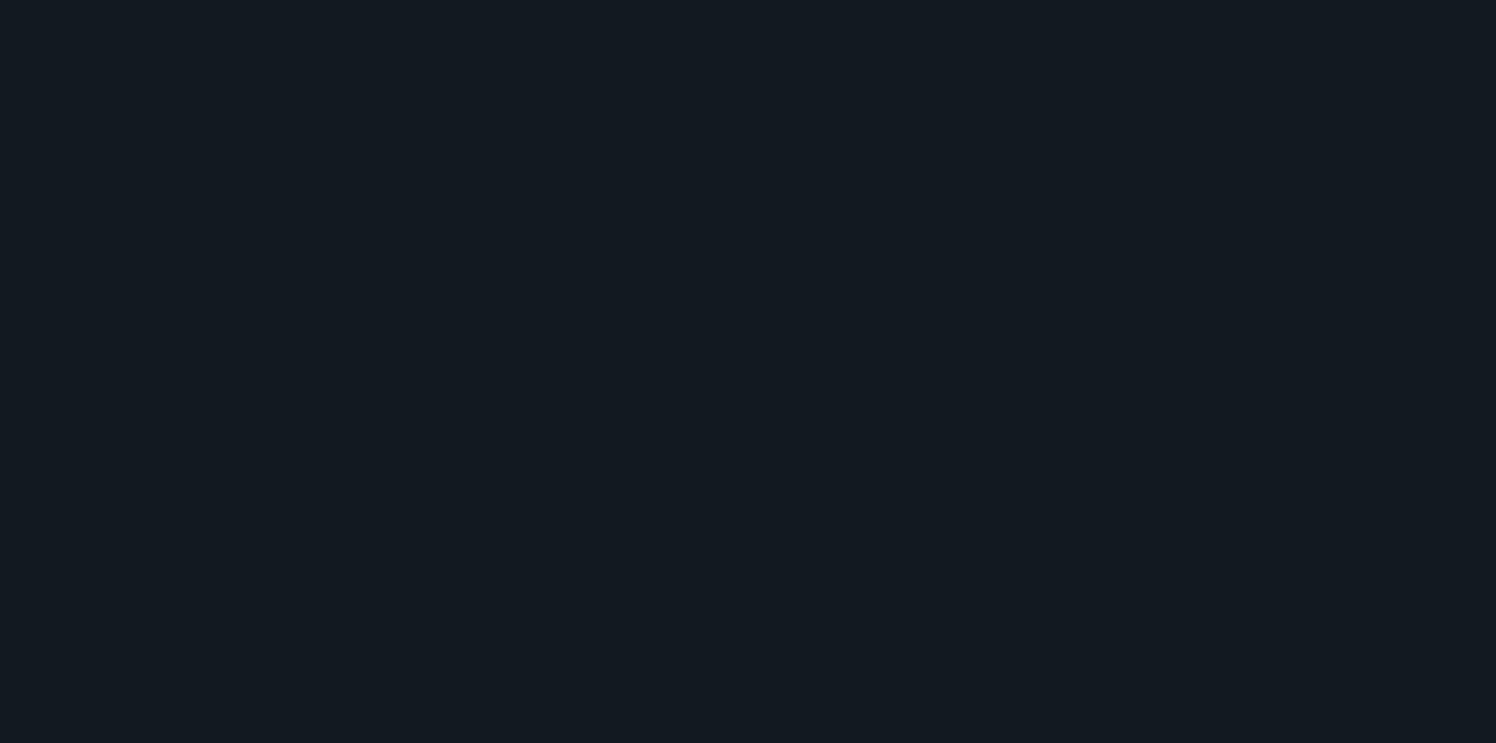 scroll, scrollTop: 0, scrollLeft: 0, axis: both 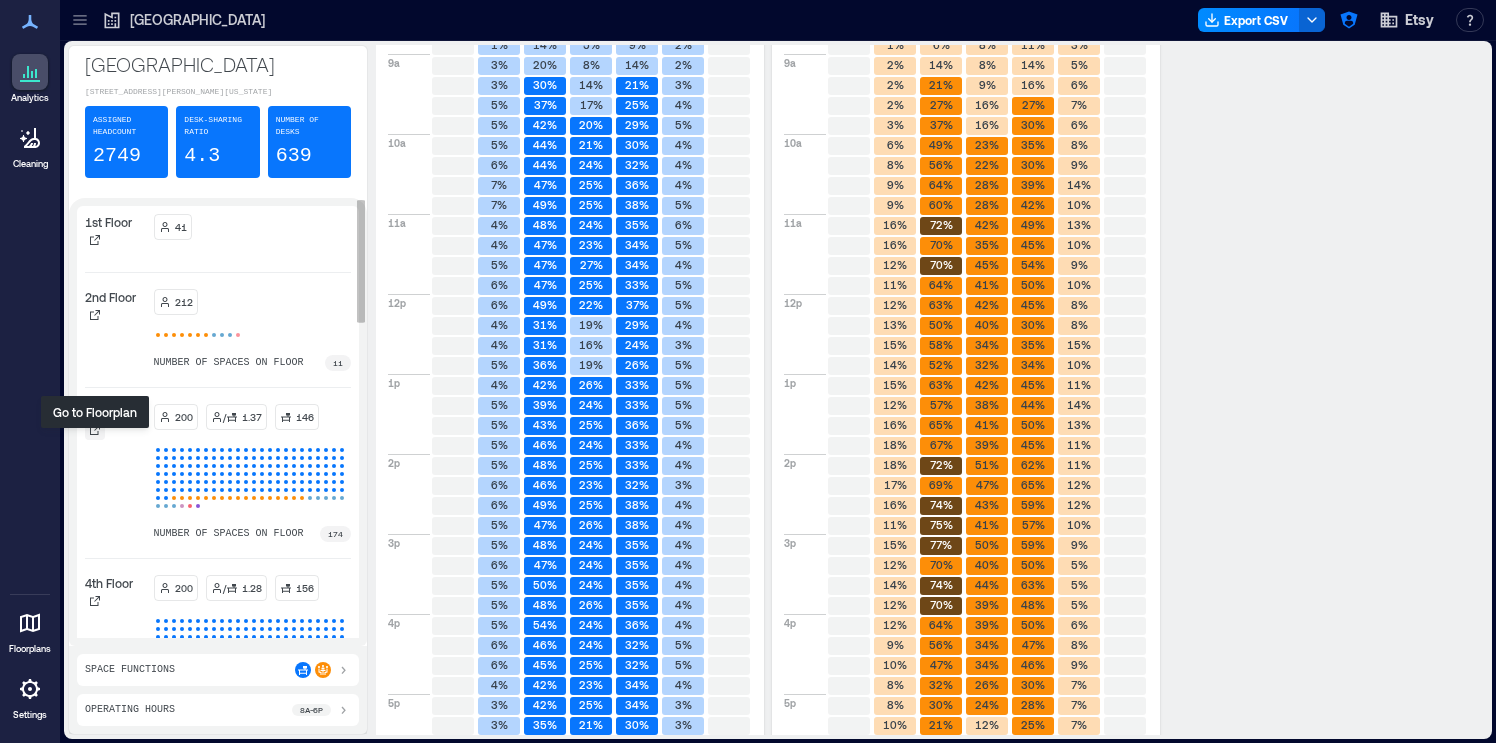click at bounding box center [95, 430] 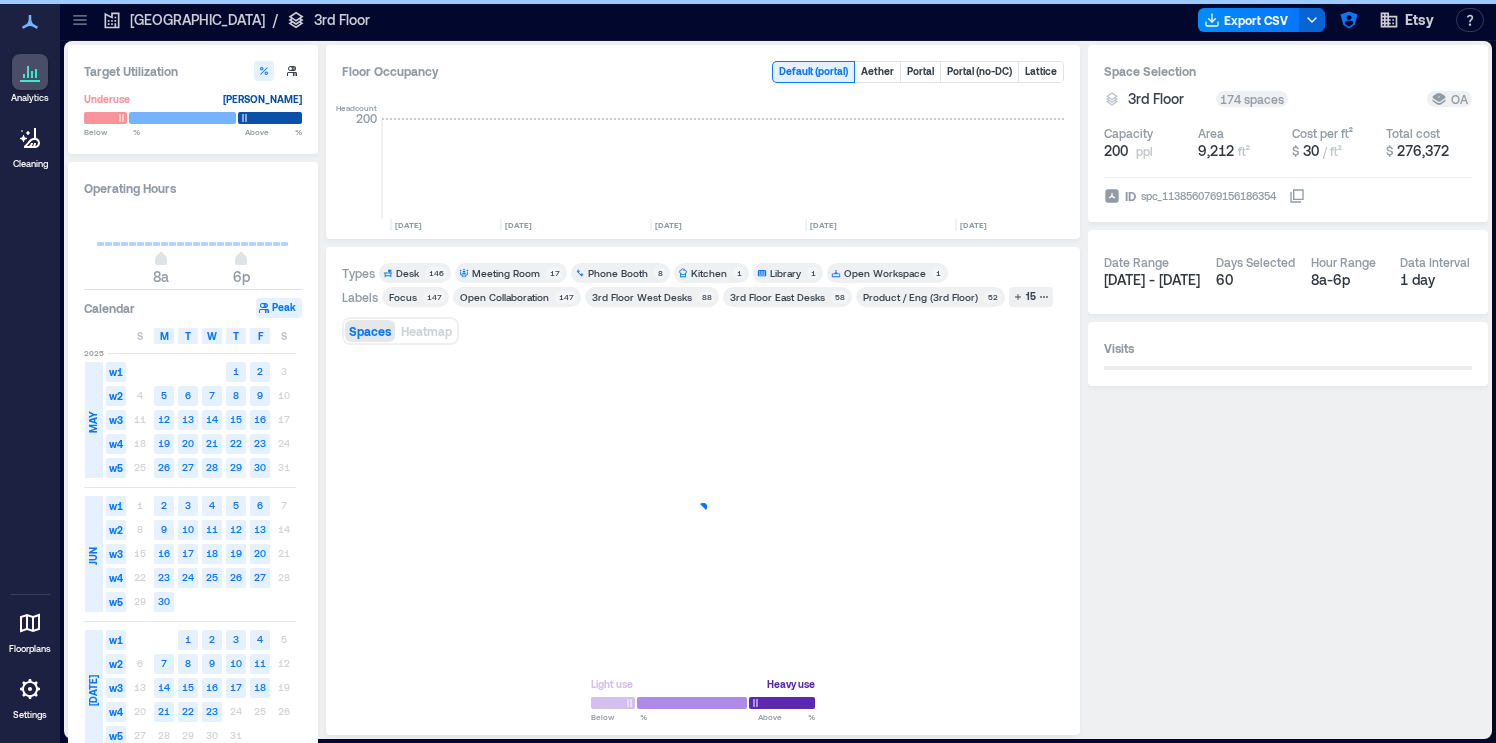 scroll, scrollTop: 0, scrollLeft: 2901, axis: horizontal 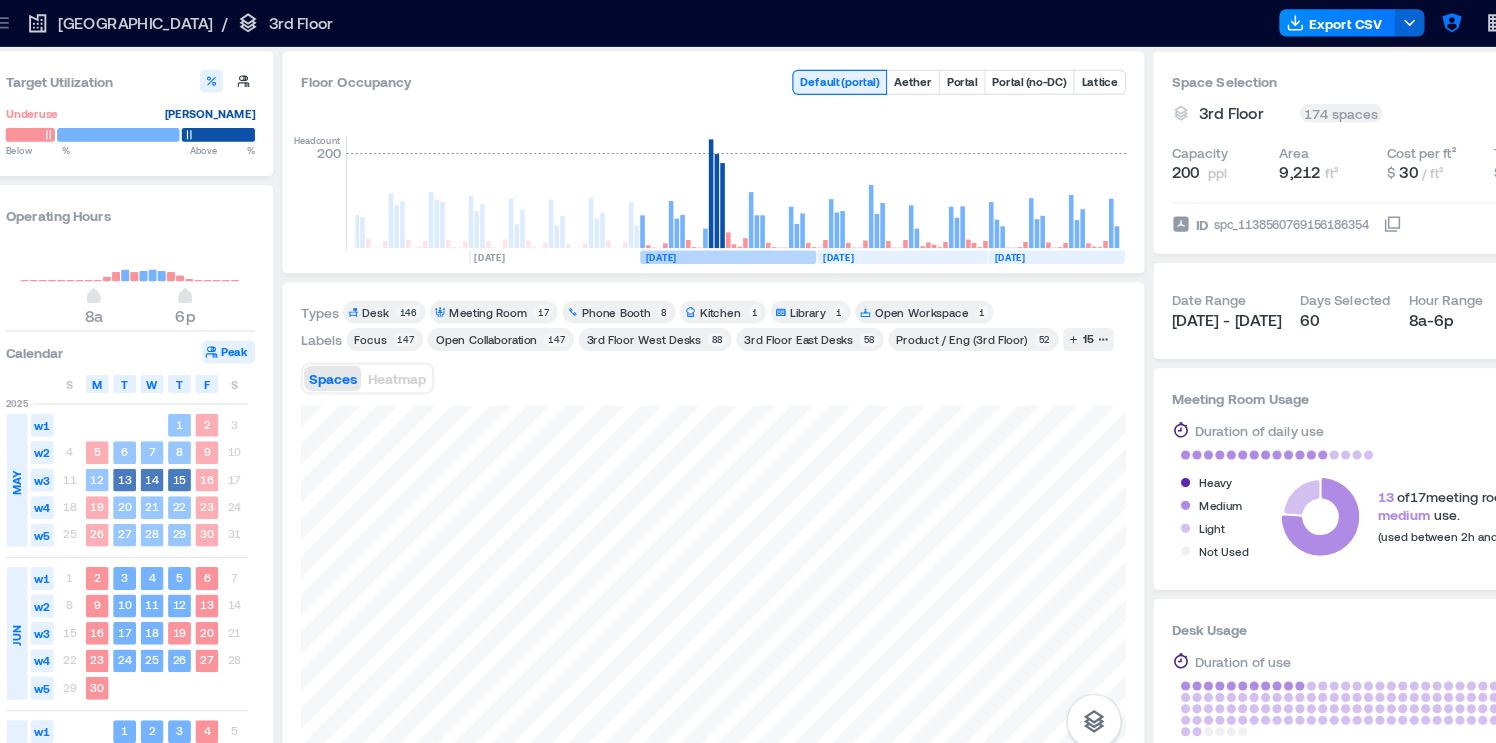 click on "[DATE]" 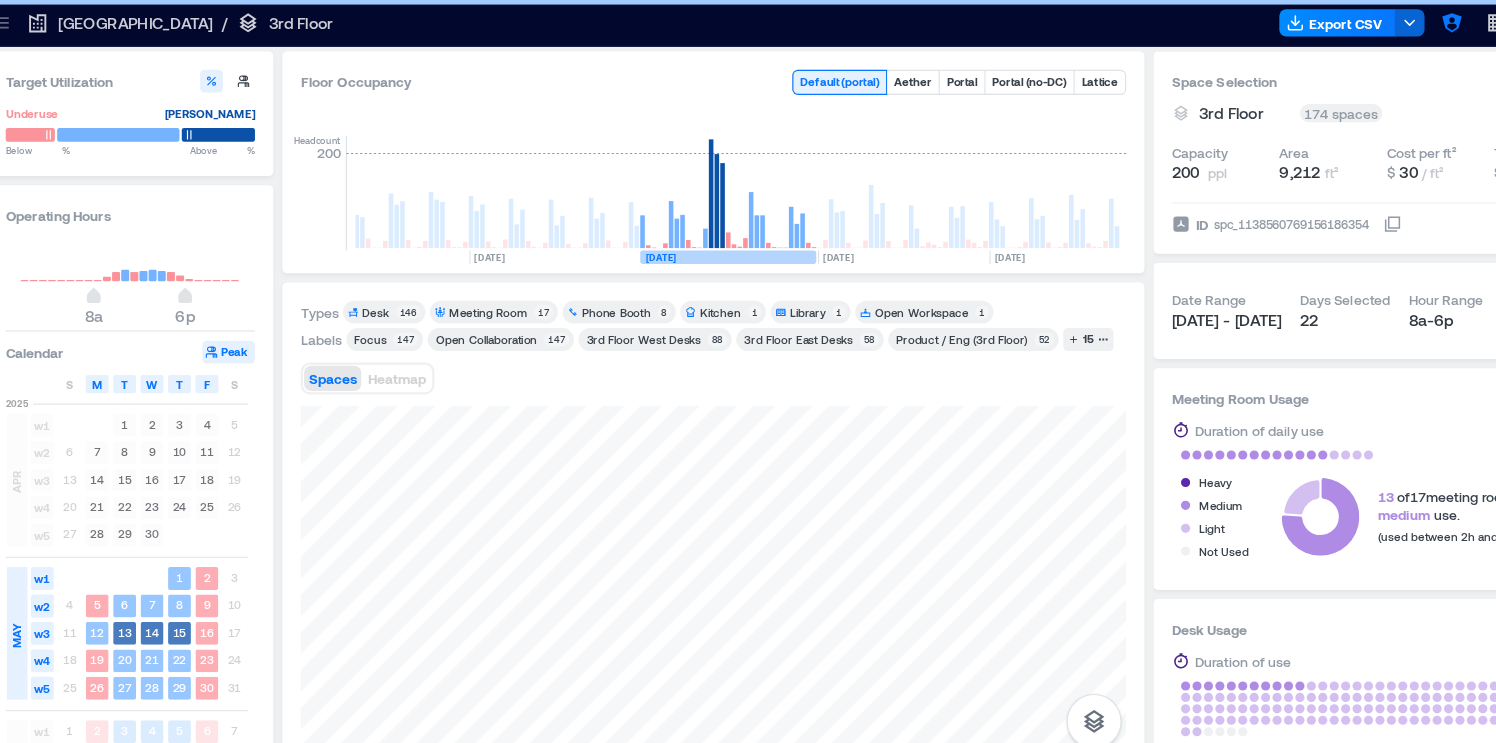scroll, scrollTop: 0, scrollLeft: 2890, axis: horizontal 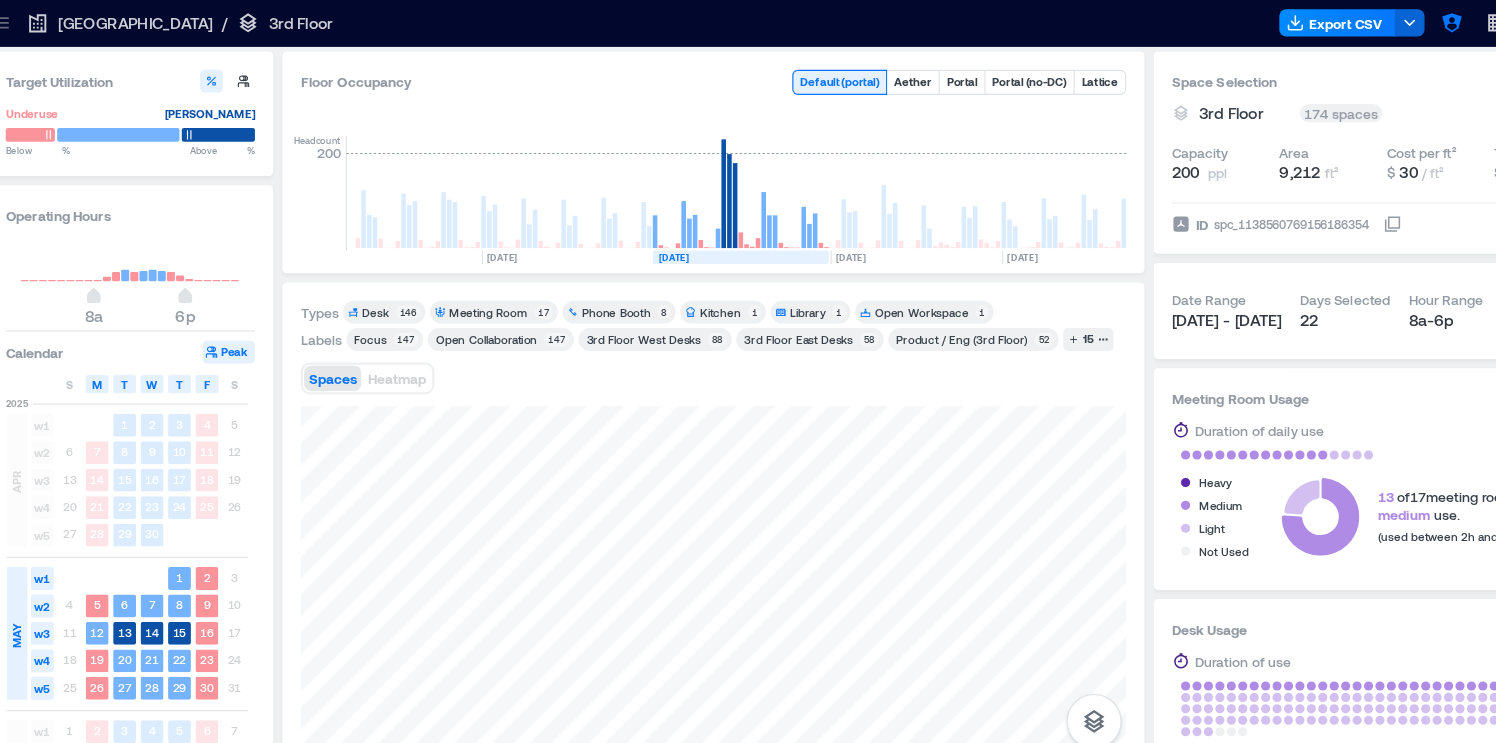 click on "Meeting Room" at bounding box center (506, 273) 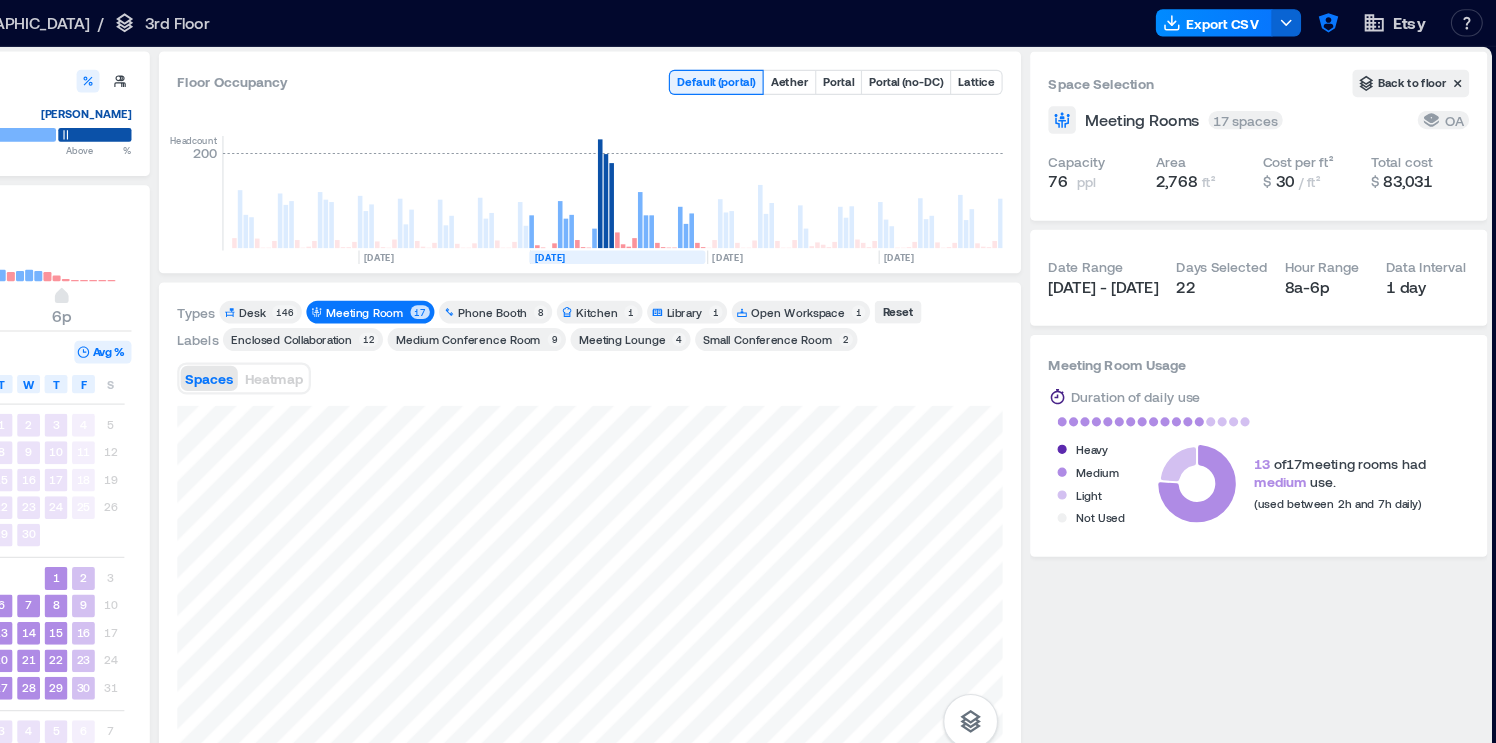 click on "Floor Occupancy Default ( portal ) Aether Portal Portal (no-DC) Lattice Headcount 200 [DATE] [DATE] [DATE] [DATE] [DATE] [DATE] [DATE] [DATE] [DATE] [DATE] [DATE] [DATE] [DATE] [DATE] [DATE] [DATE] [DATE] [DATE] [DATE] [DATE] [DATE] [DATE] [DATE] [DATE] Types Desk 146 Meeting Room 17 Phone Booth 8 Kitchen 1 Library 1 Open Workspace 1 Reset Labels Enclosed Collaboration 12 Medium Conference Room 9 Meeting Lounge 4 Small Conference Room 2 Spaces Heatmap Light use Heavy use Below   ** % Above   ** %" at bounding box center [703, 390] 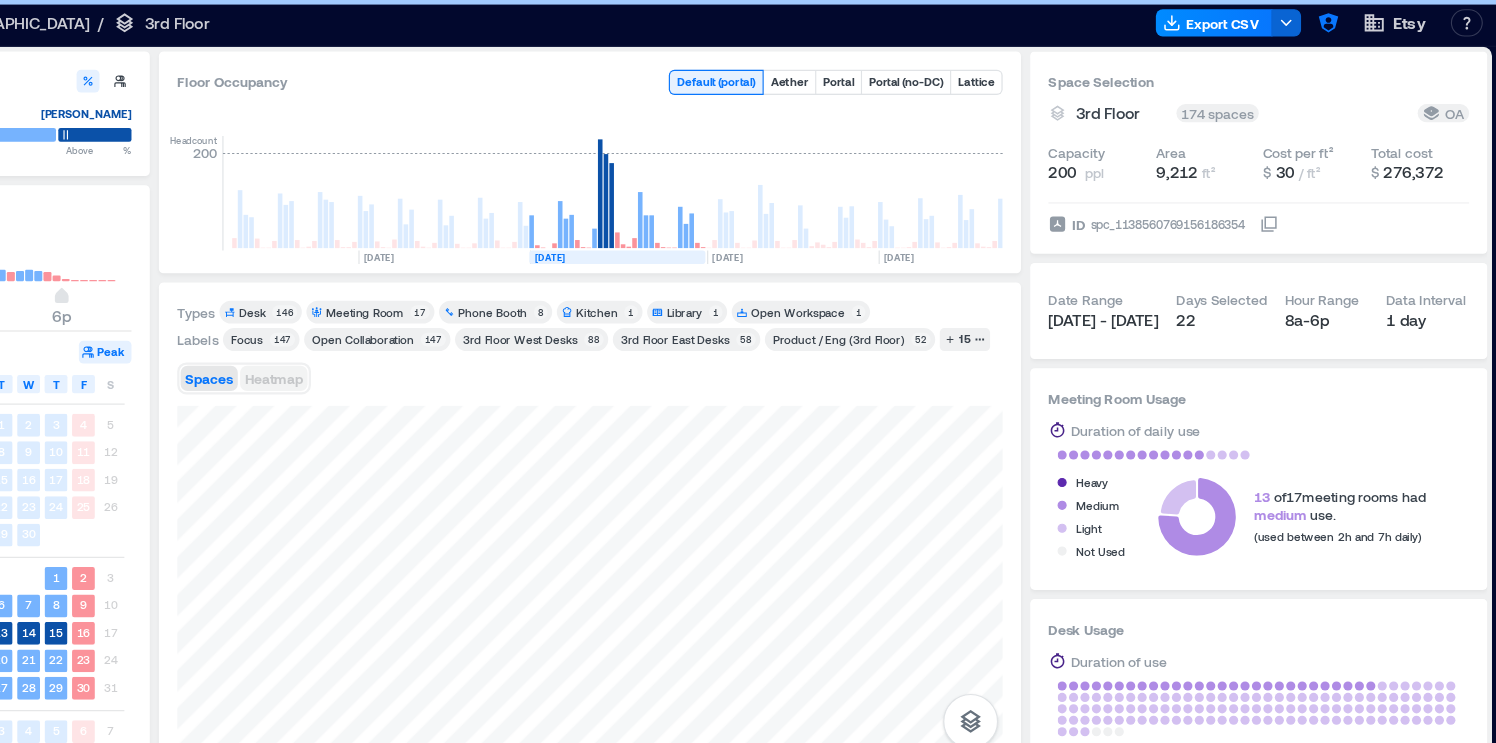 click on "Heatmap" at bounding box center (426, 331) 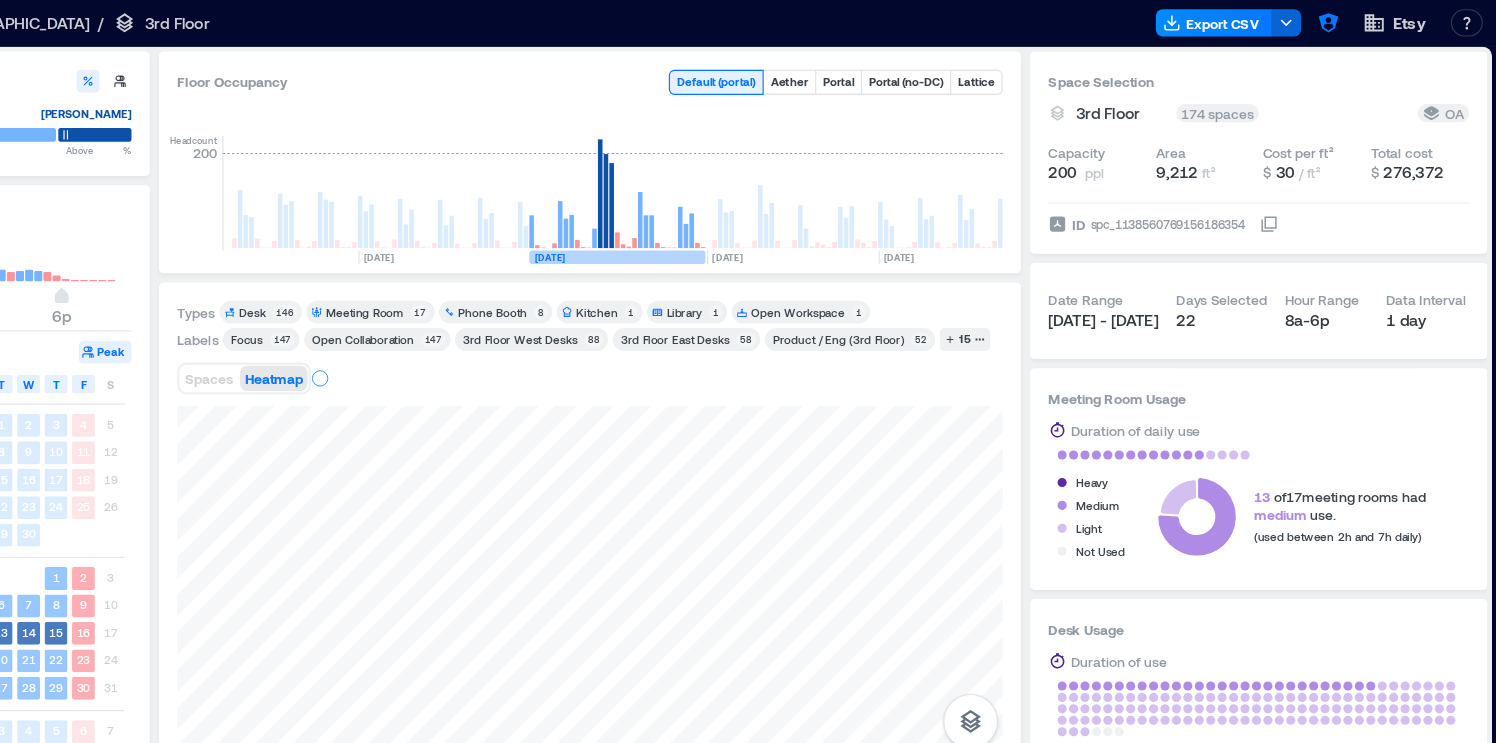 click on "[DATE]" 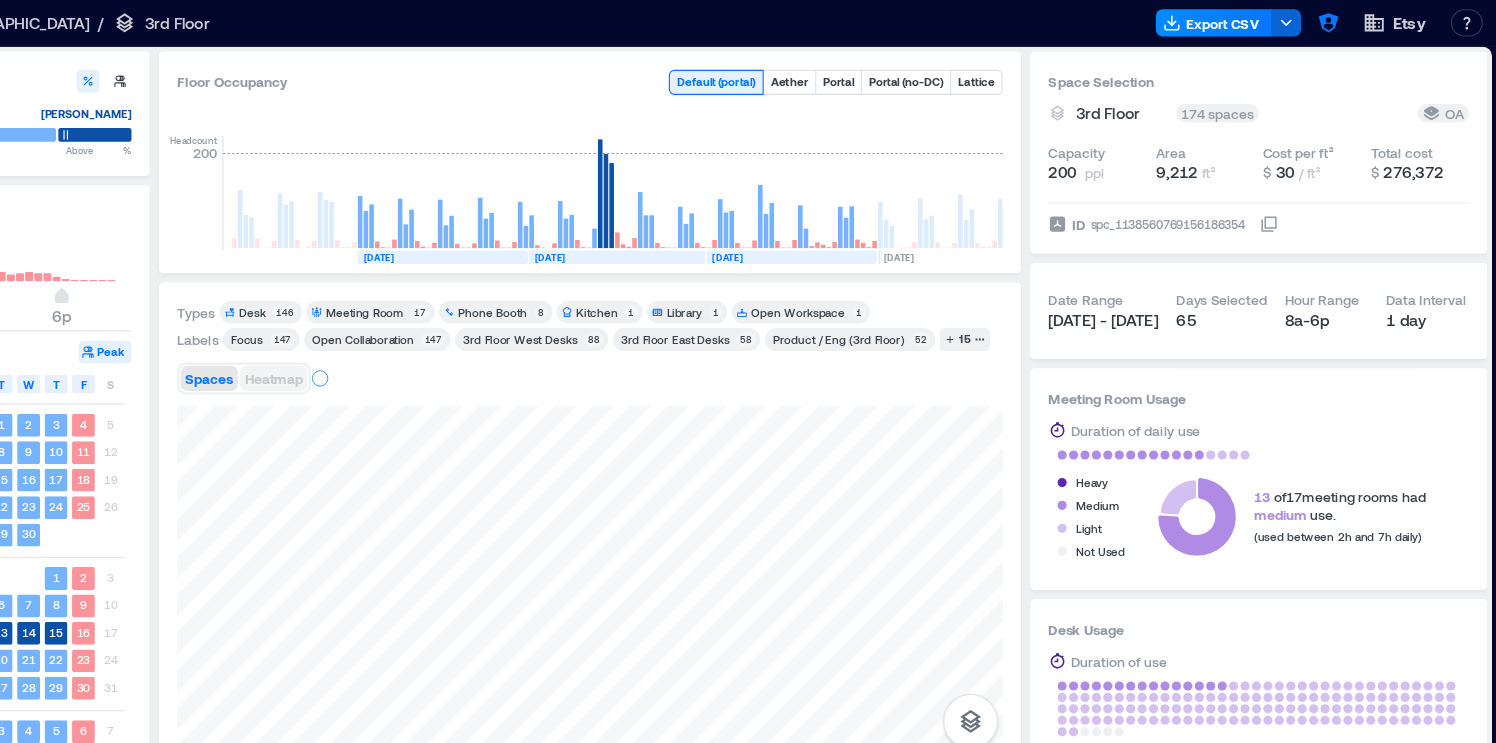 click on "Heatmap" at bounding box center [426, 331] 